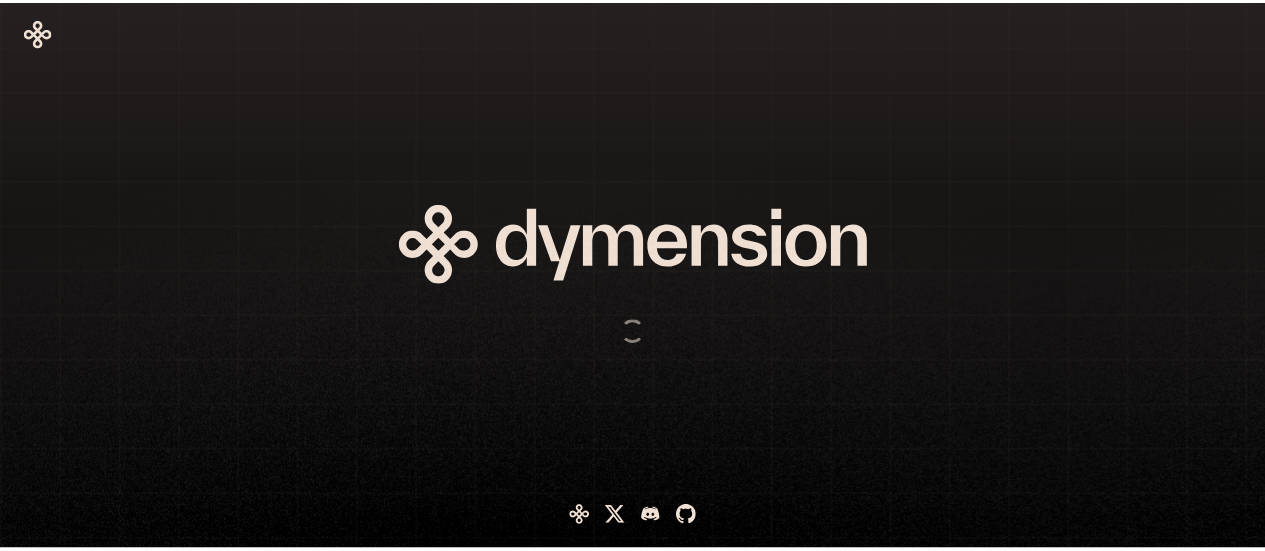 scroll, scrollTop: 0, scrollLeft: 0, axis: both 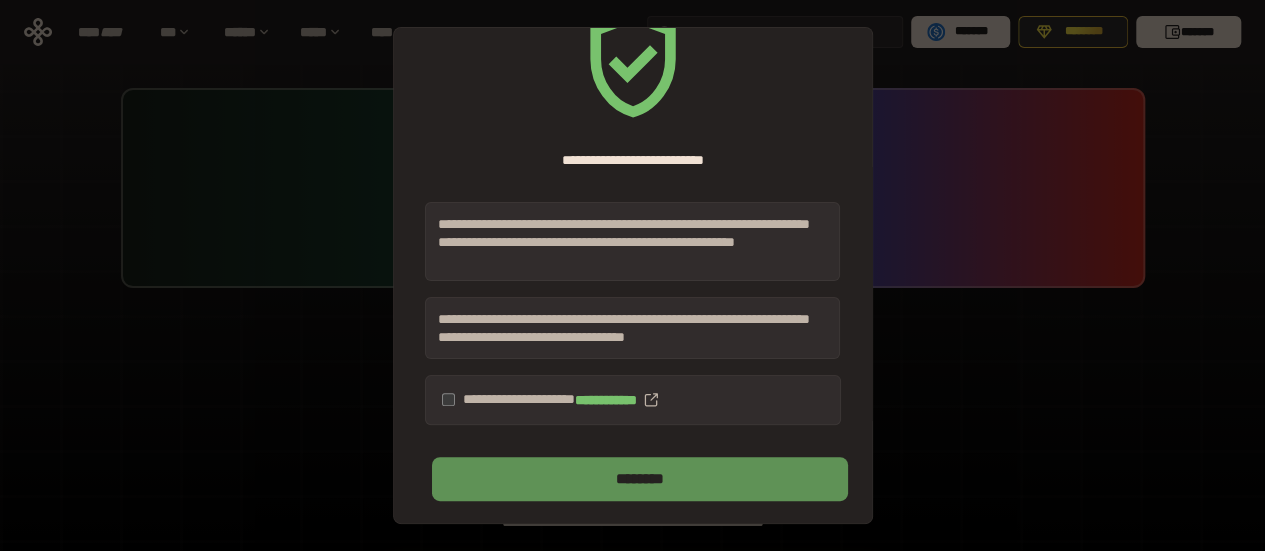 click on "********" at bounding box center (639, 479) 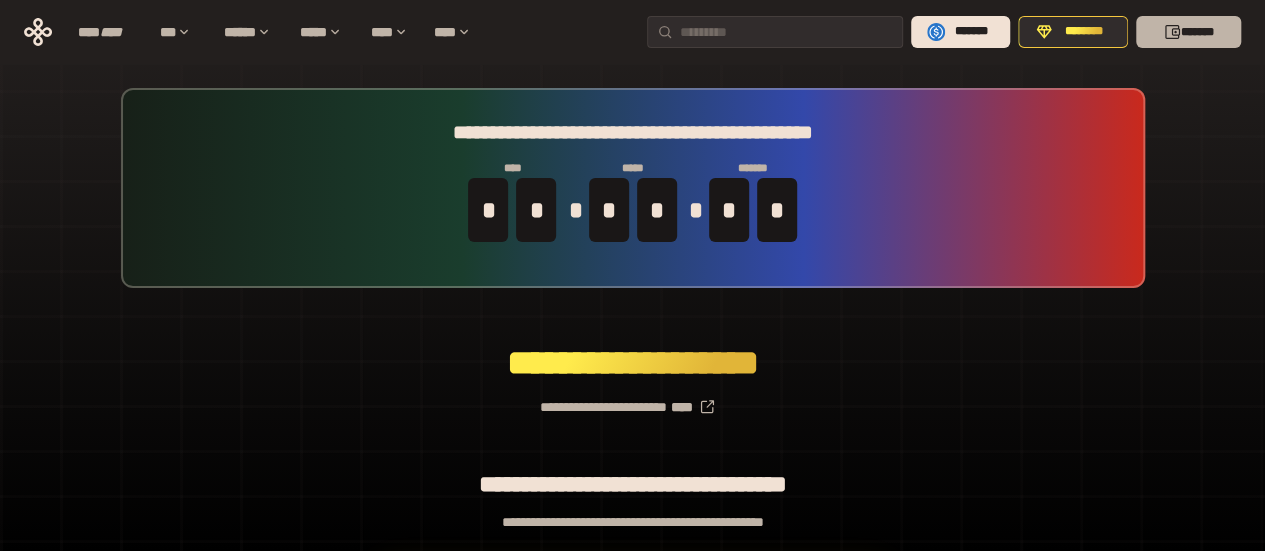 click on "*******" at bounding box center [1188, 32] 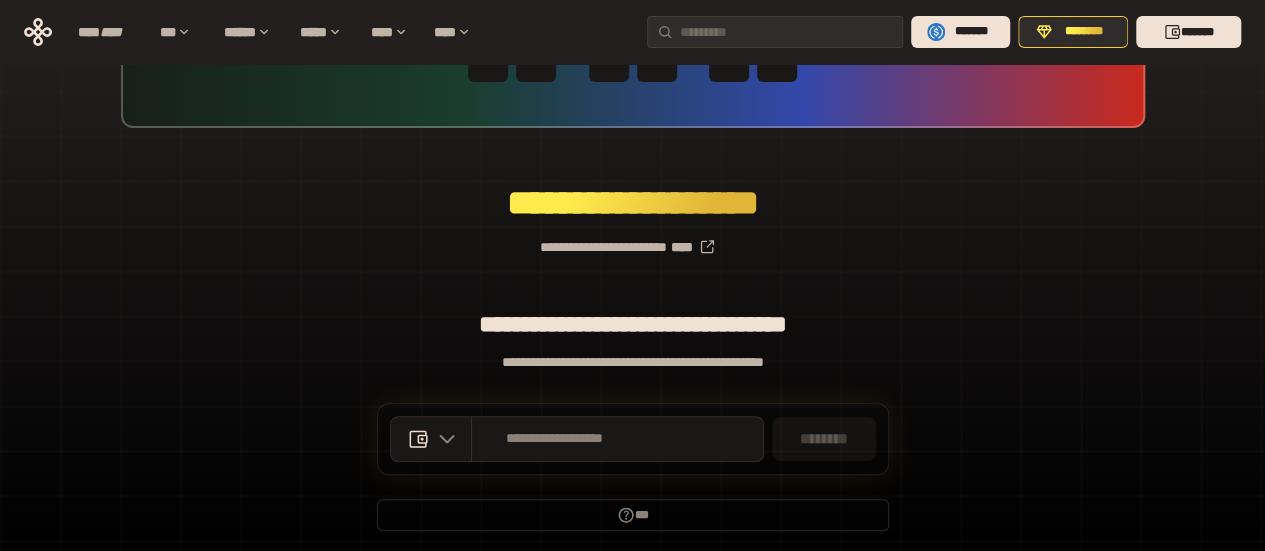 scroll, scrollTop: 200, scrollLeft: 0, axis: vertical 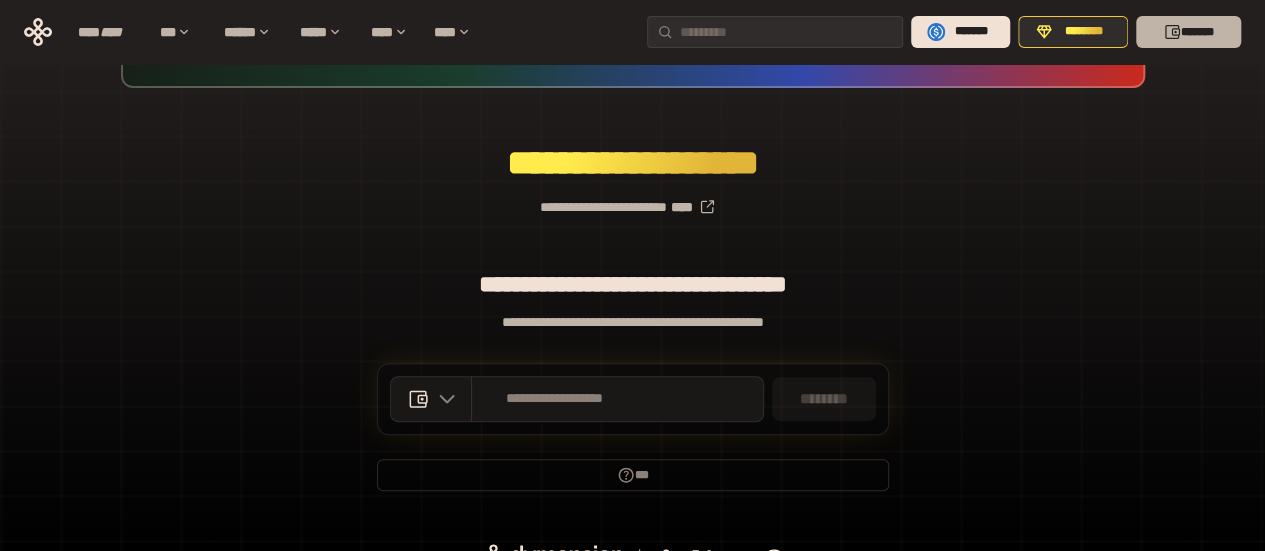 click on "*******" at bounding box center [1188, 32] 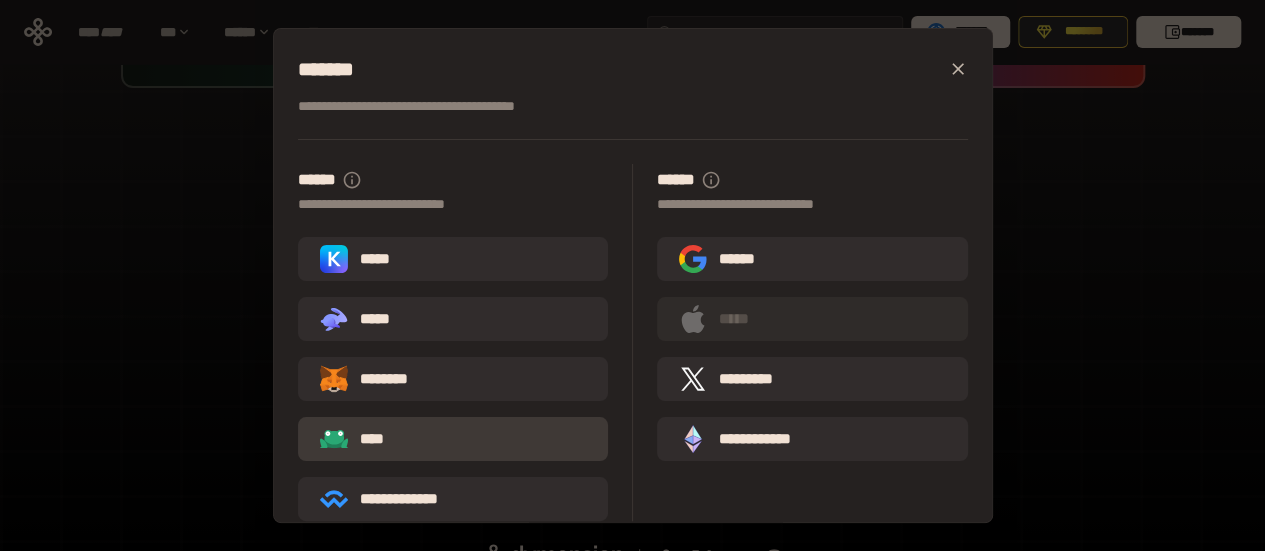 click on "****" at bounding box center (357, 439) 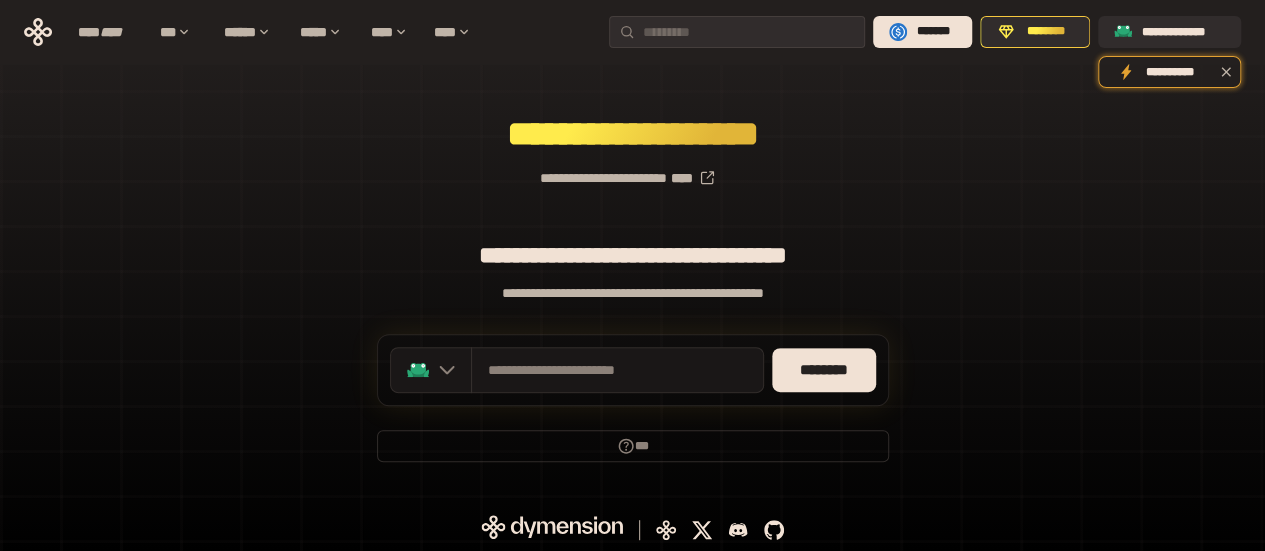 scroll, scrollTop: 231, scrollLeft: 0, axis: vertical 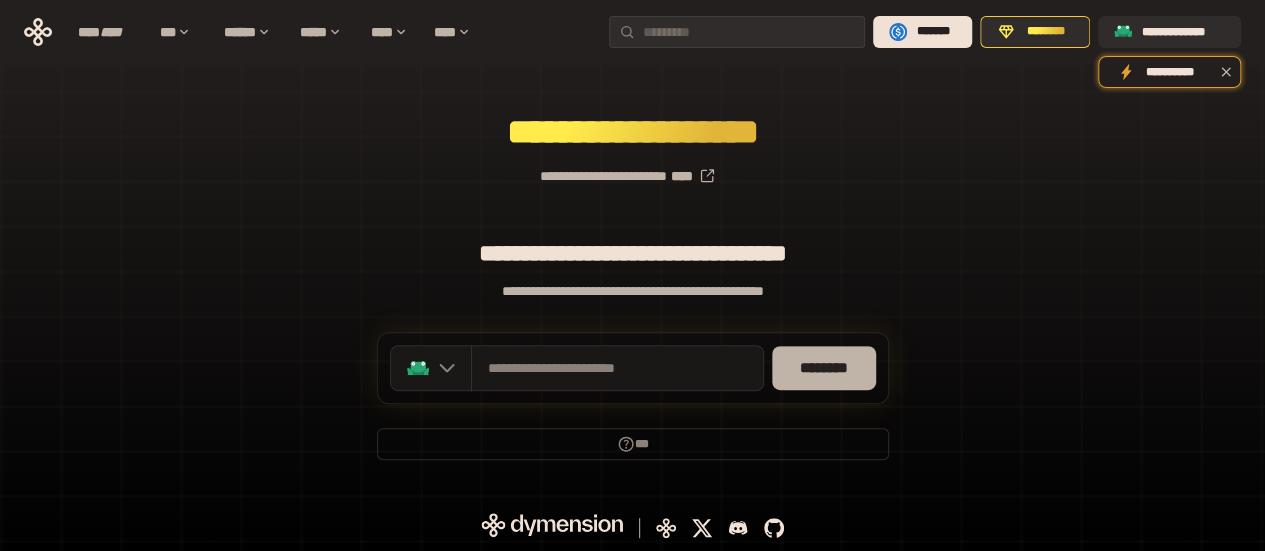 click on "********" at bounding box center (824, 368) 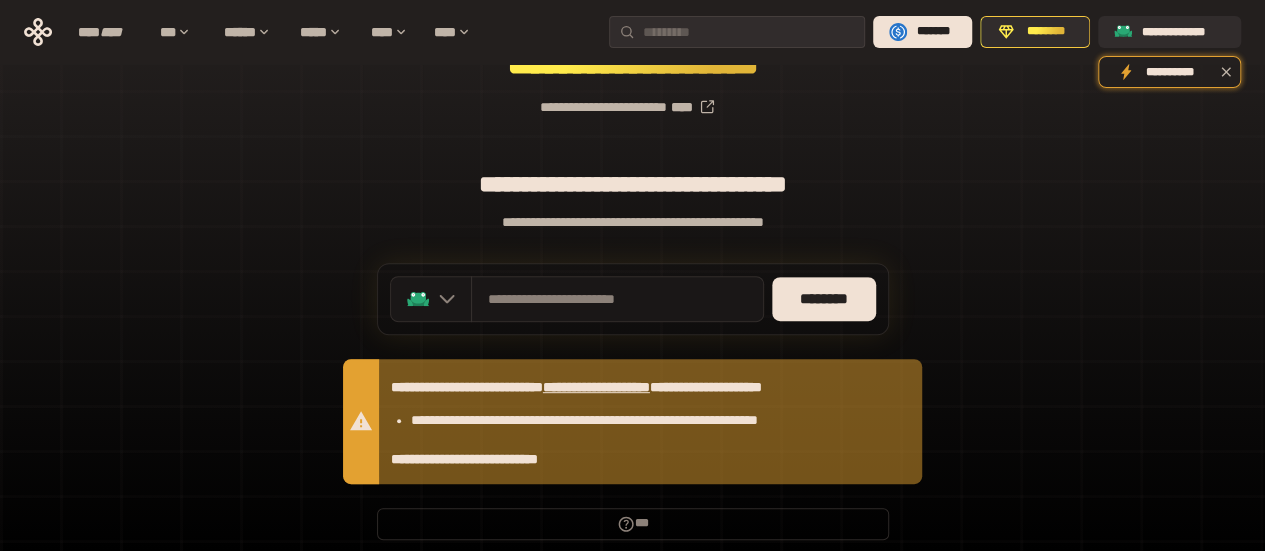 scroll, scrollTop: 331, scrollLeft: 0, axis: vertical 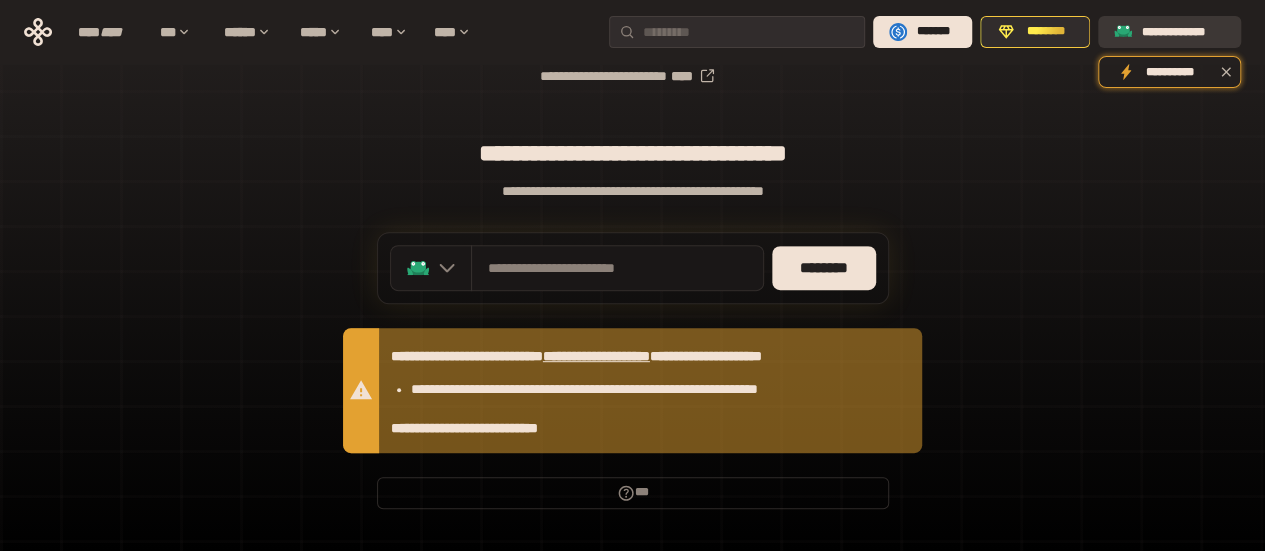 click on "**********" at bounding box center (1183, 32) 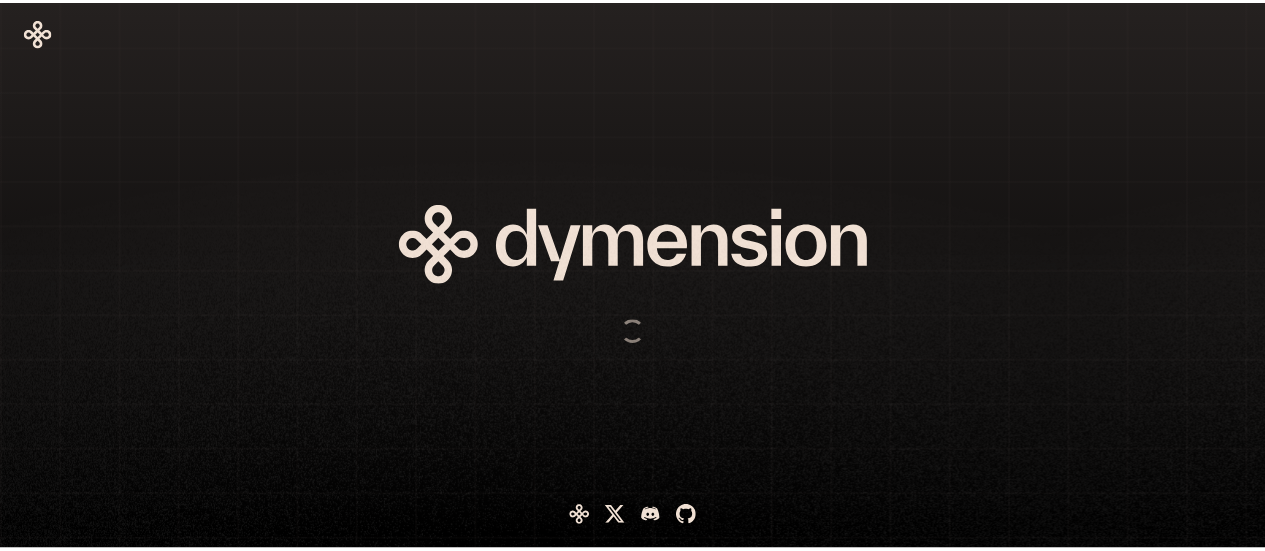scroll, scrollTop: 0, scrollLeft: 0, axis: both 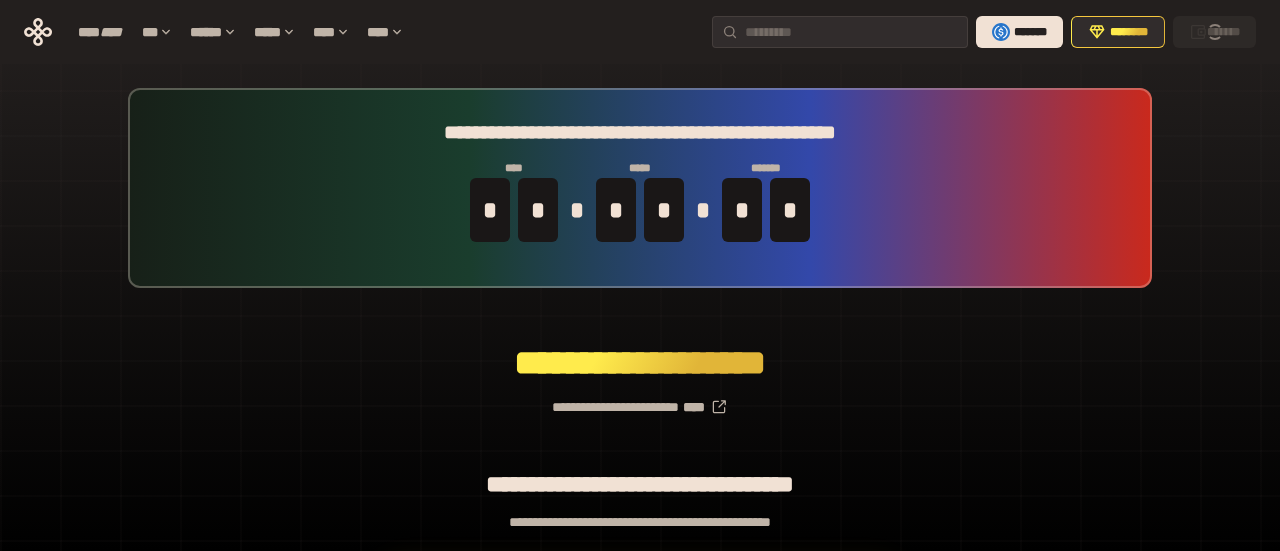 click on "**********" at bounding box center [640, 188] 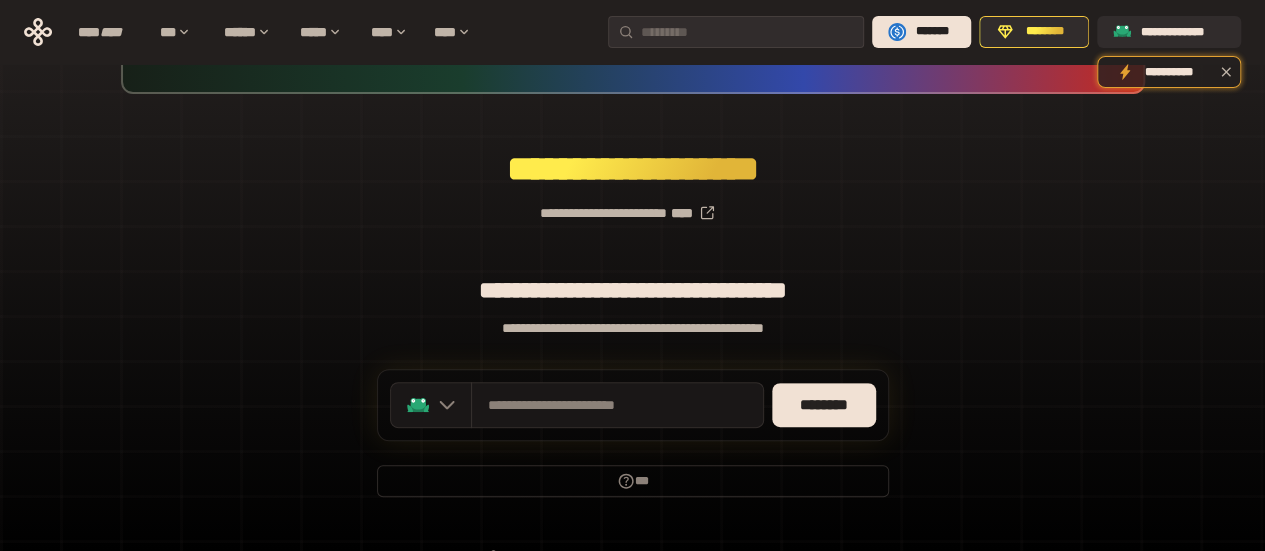 scroll, scrollTop: 231, scrollLeft: 0, axis: vertical 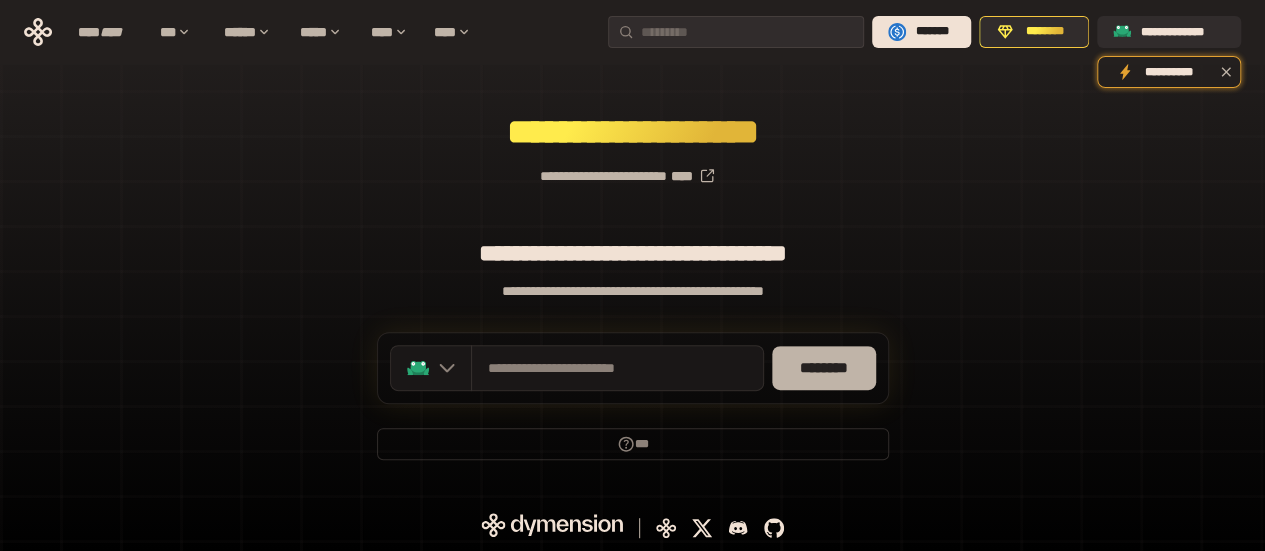 click on "********" at bounding box center [824, 368] 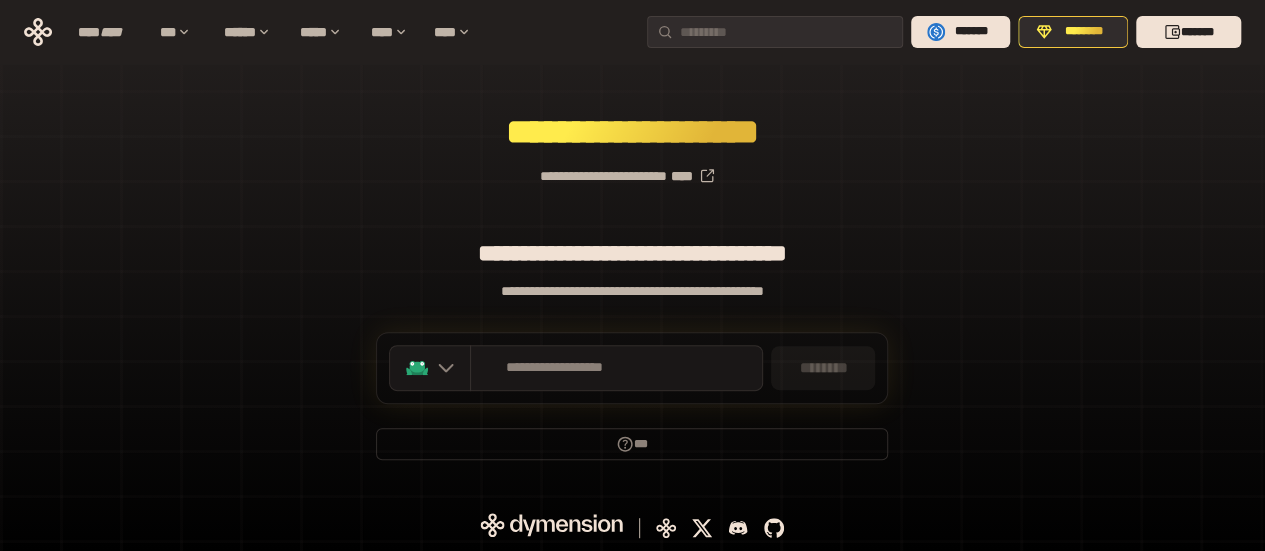 scroll, scrollTop: 0, scrollLeft: 0, axis: both 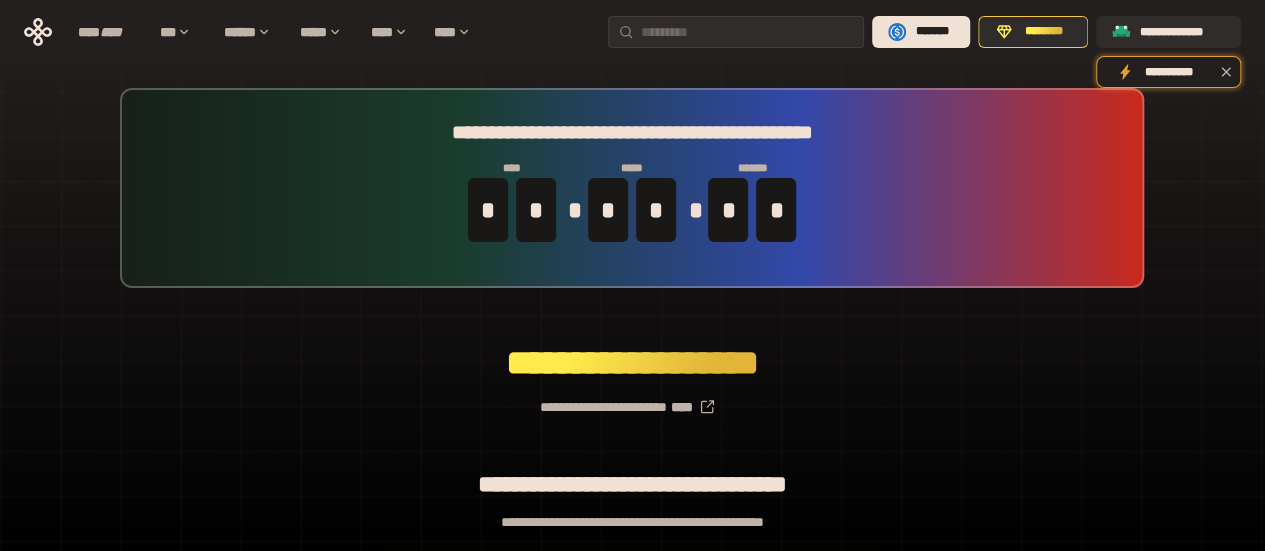 click on "**********" at bounding box center (632, 399) 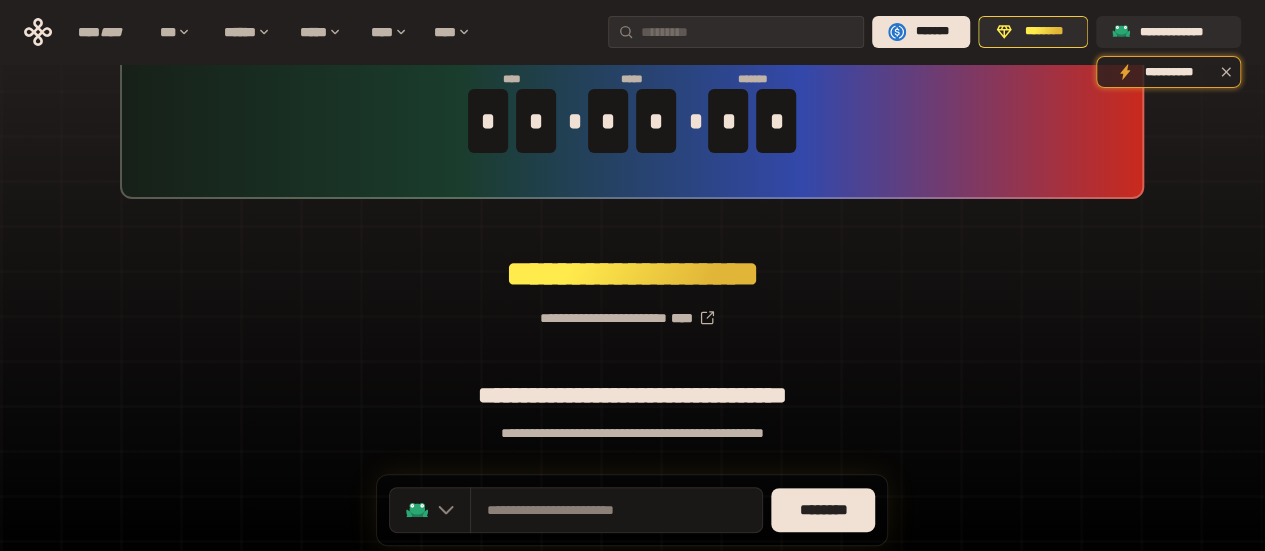 scroll, scrollTop: 200, scrollLeft: 0, axis: vertical 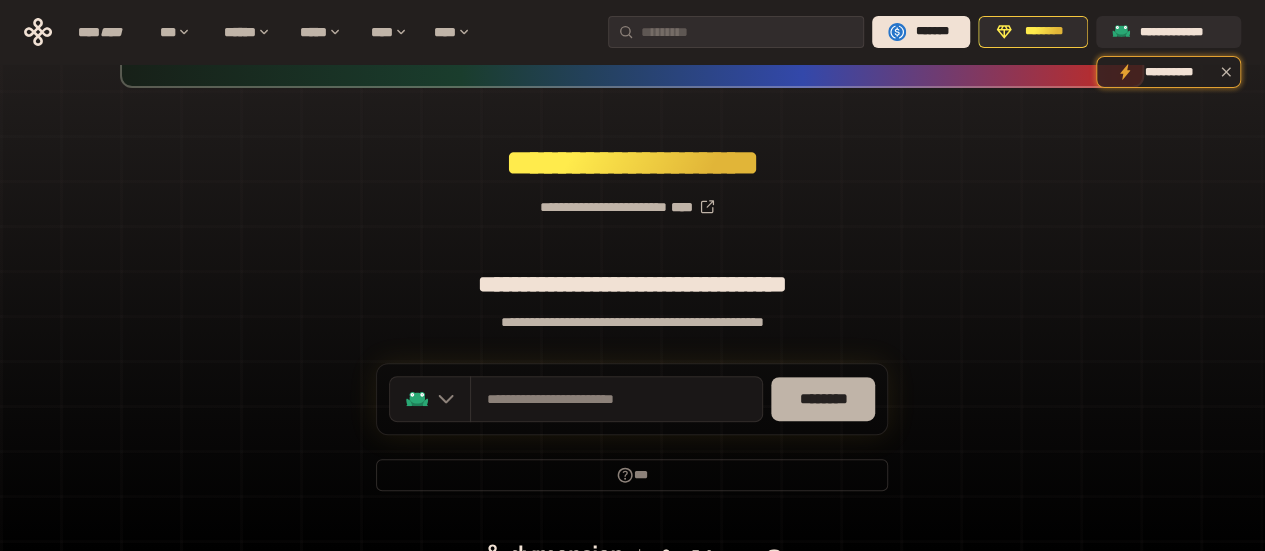 click on "********" at bounding box center [823, 399] 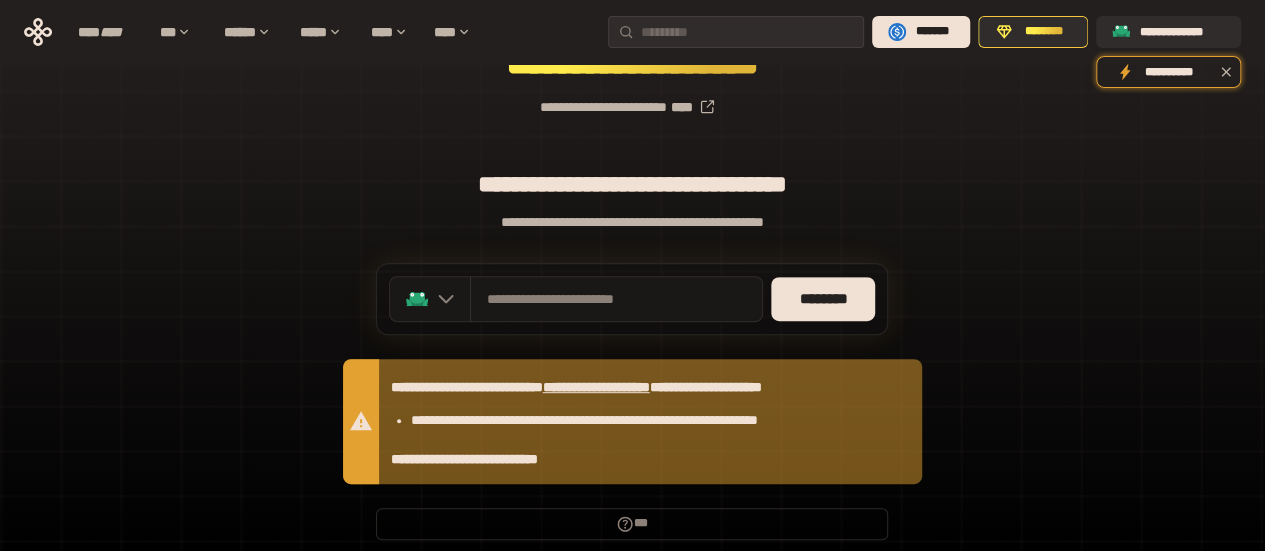 scroll, scrollTop: 0, scrollLeft: 0, axis: both 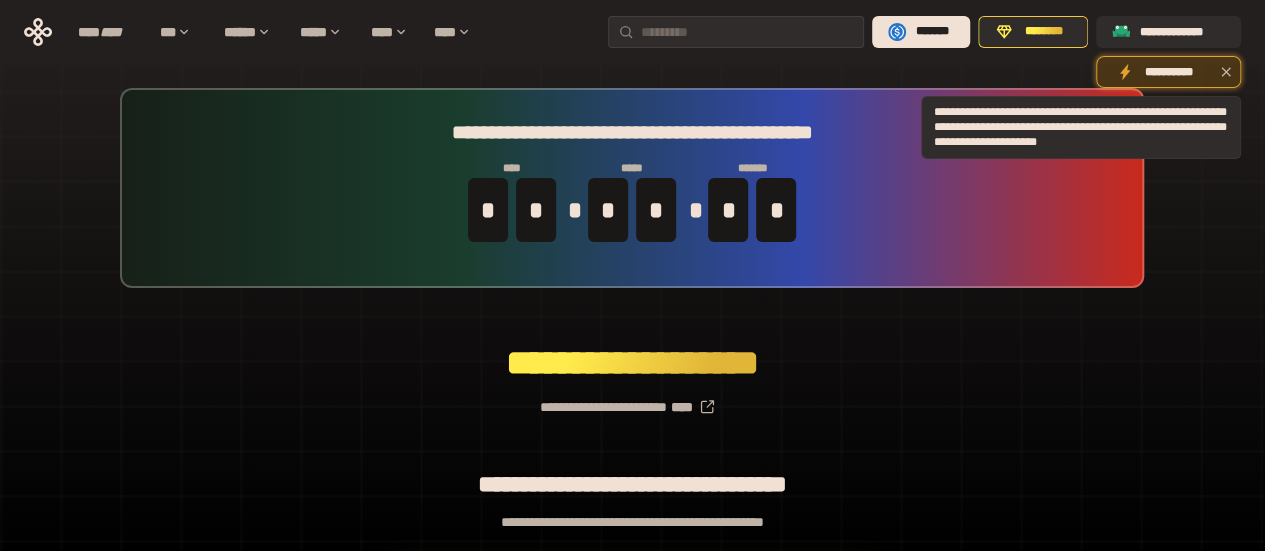 click on "**********" at bounding box center [1168, 72] 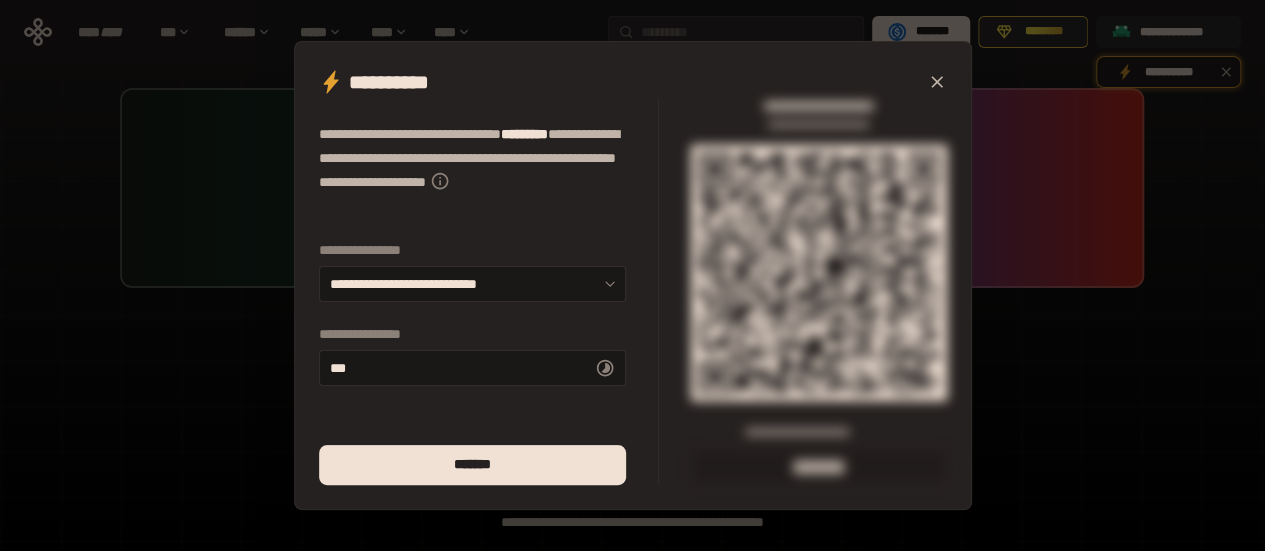 click on "**********" at bounding box center [632, 275] 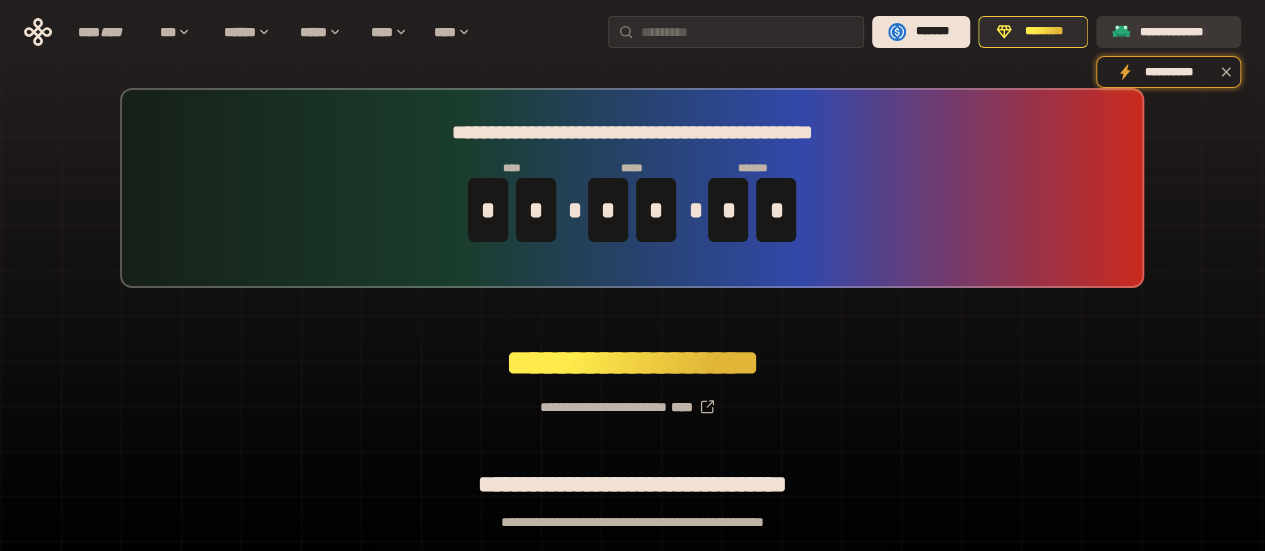 click 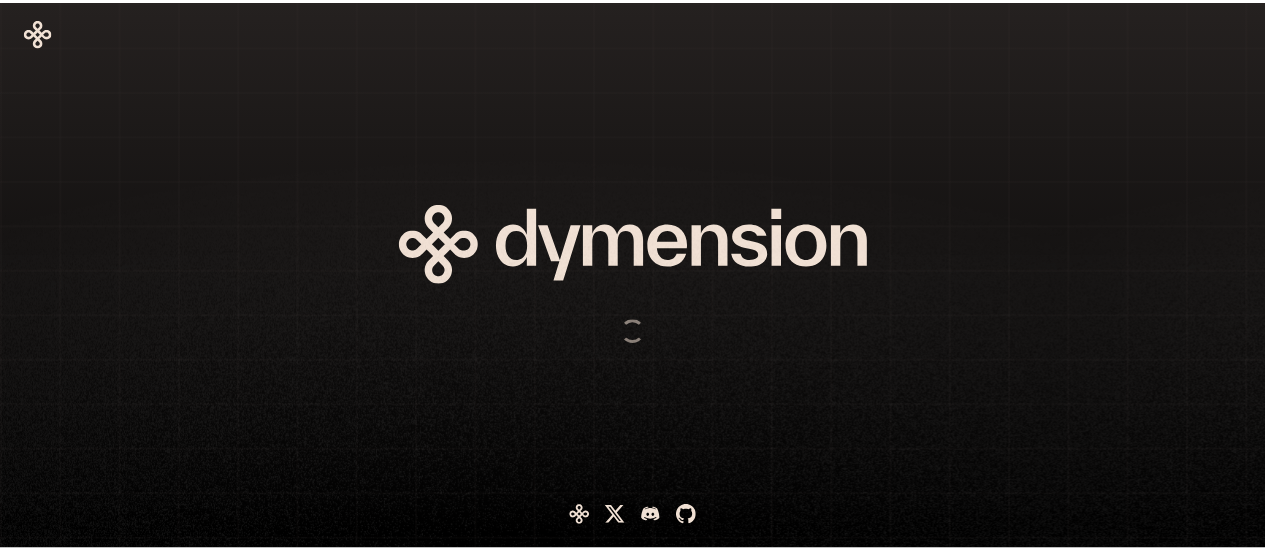 scroll, scrollTop: 0, scrollLeft: 0, axis: both 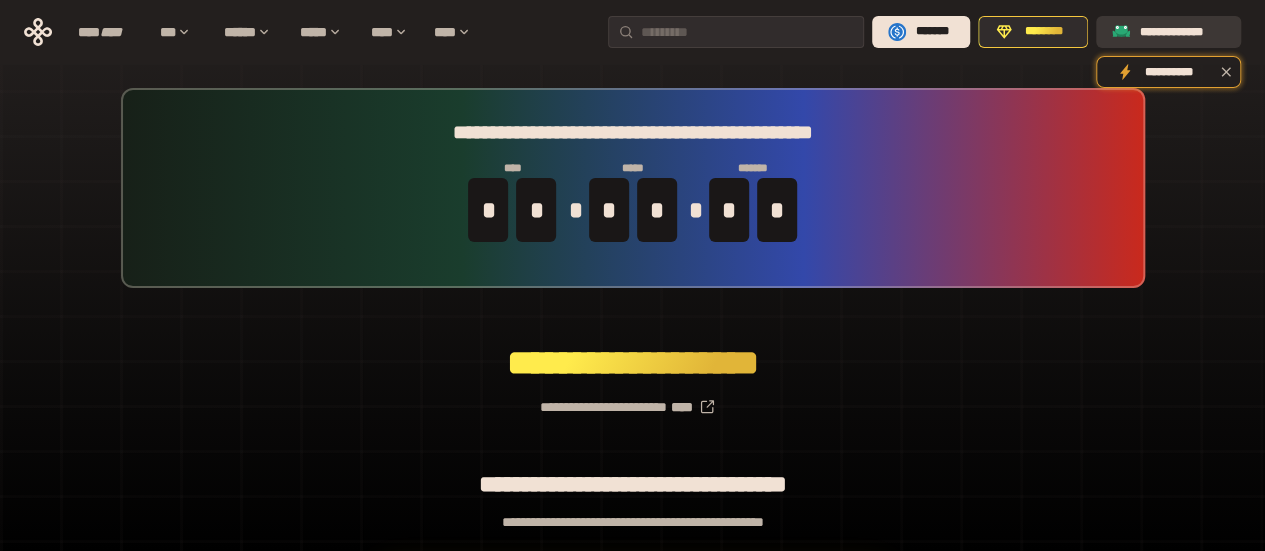 click on "**********" at bounding box center [1182, 32] 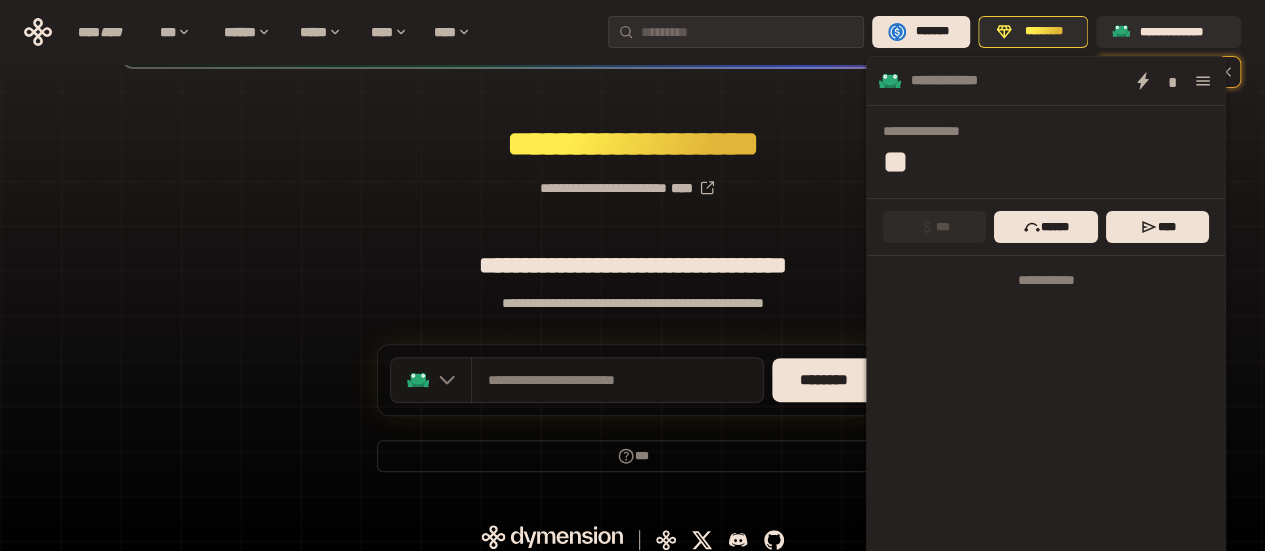 scroll, scrollTop: 231, scrollLeft: 0, axis: vertical 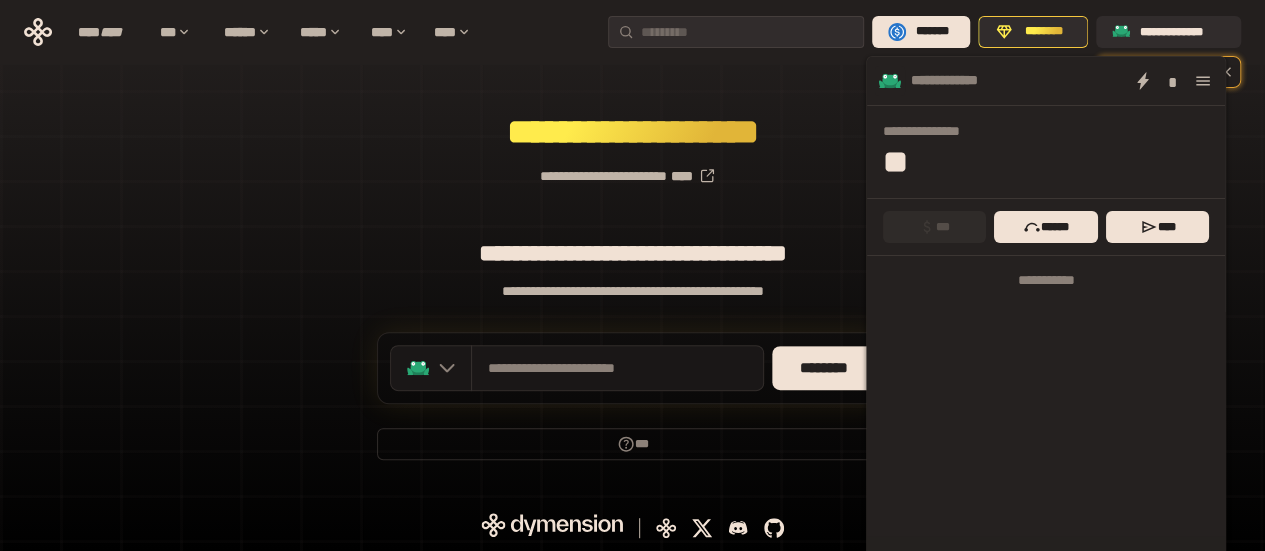 type 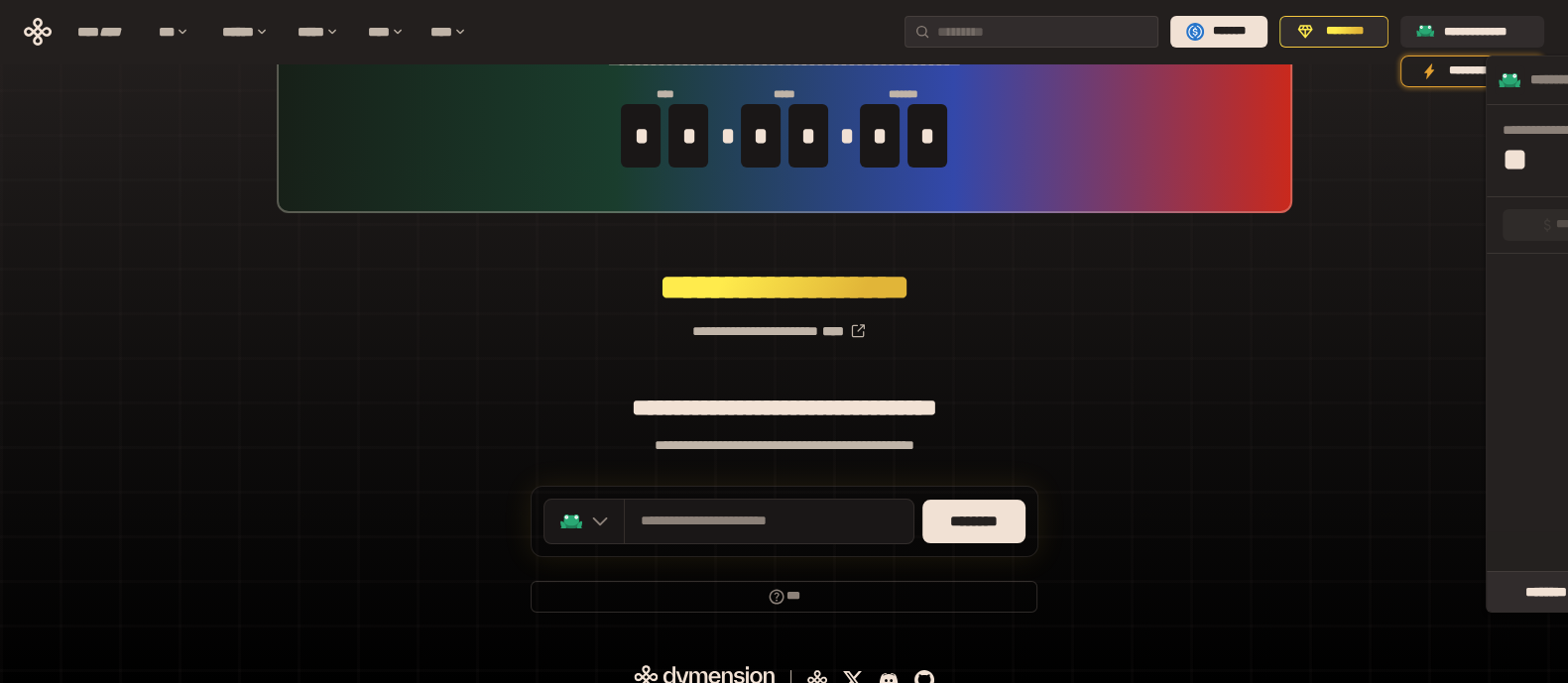 scroll, scrollTop: 92, scrollLeft: 0, axis: vertical 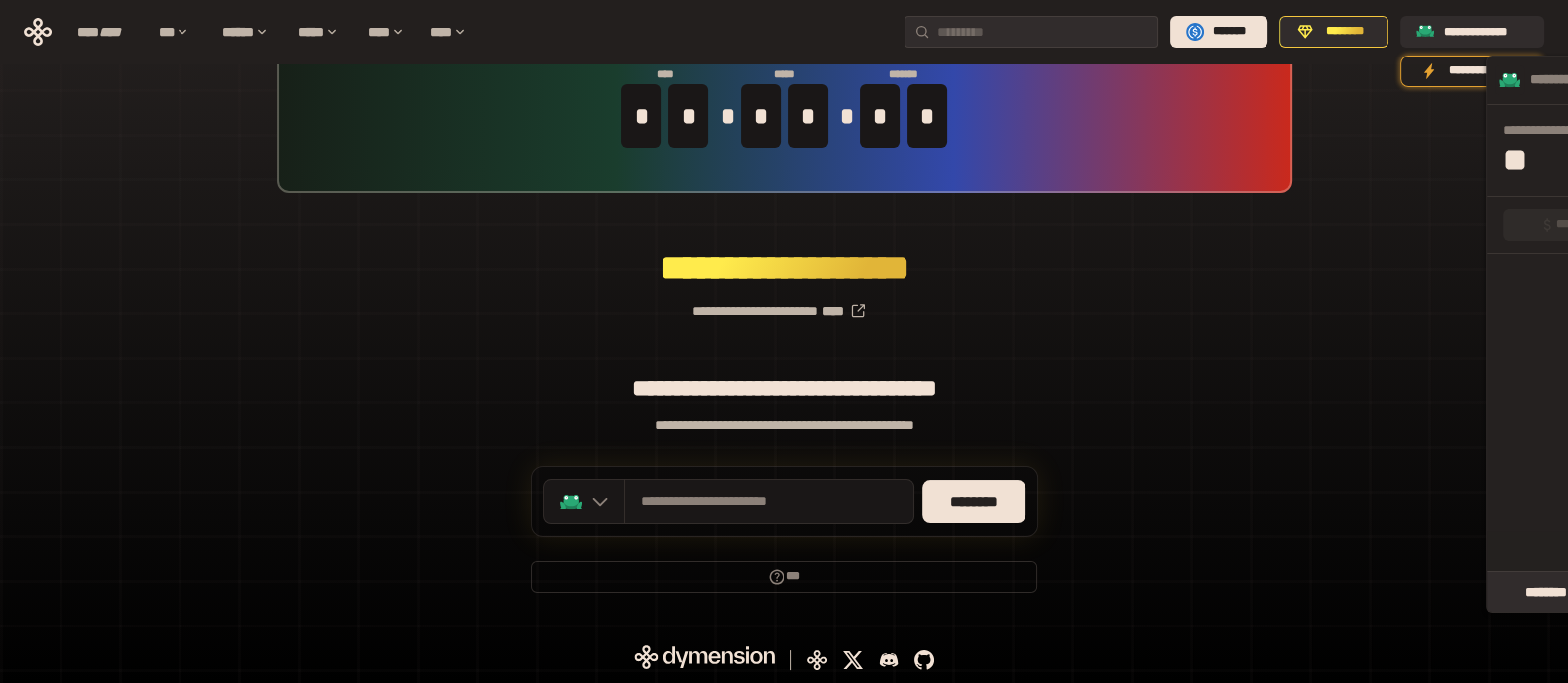 click on "**********" at bounding box center (1664, 412) 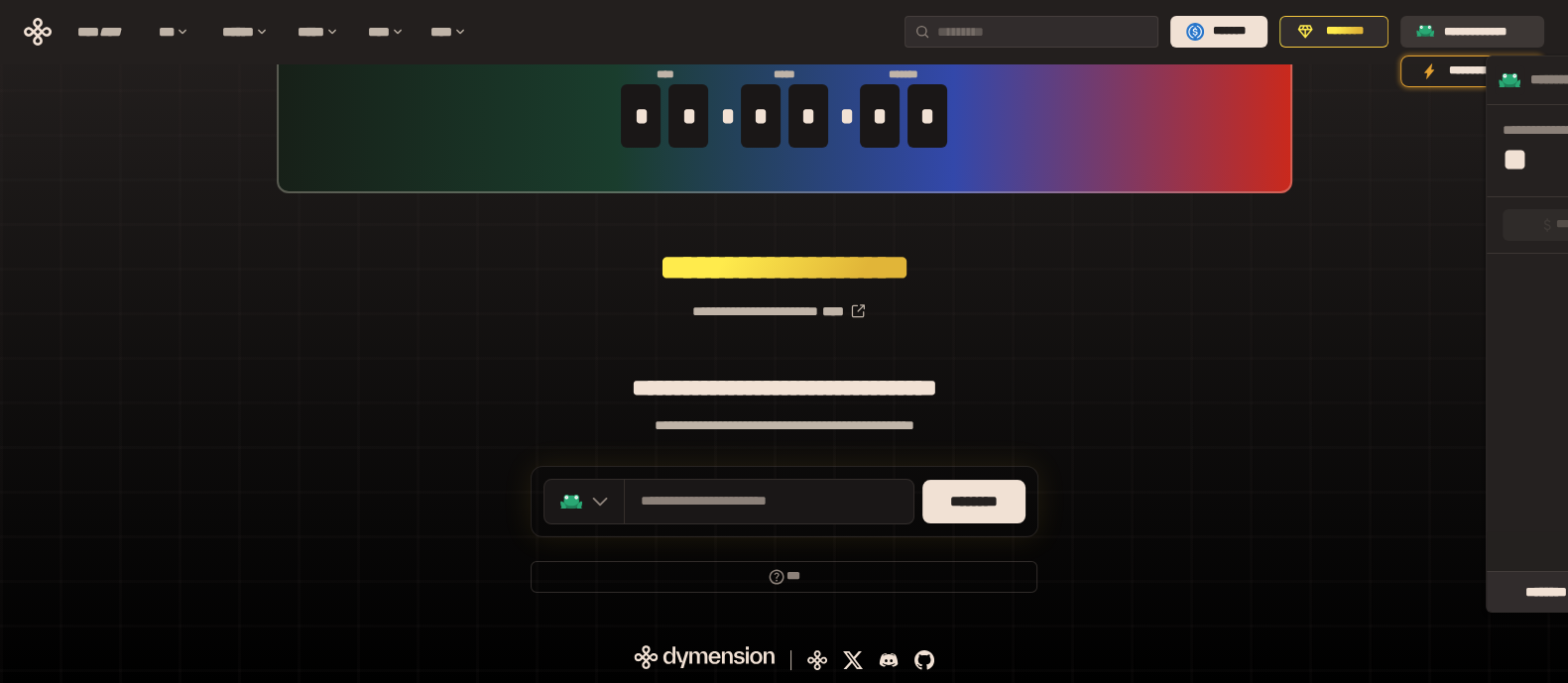 click on "**********" at bounding box center (1486, 32) 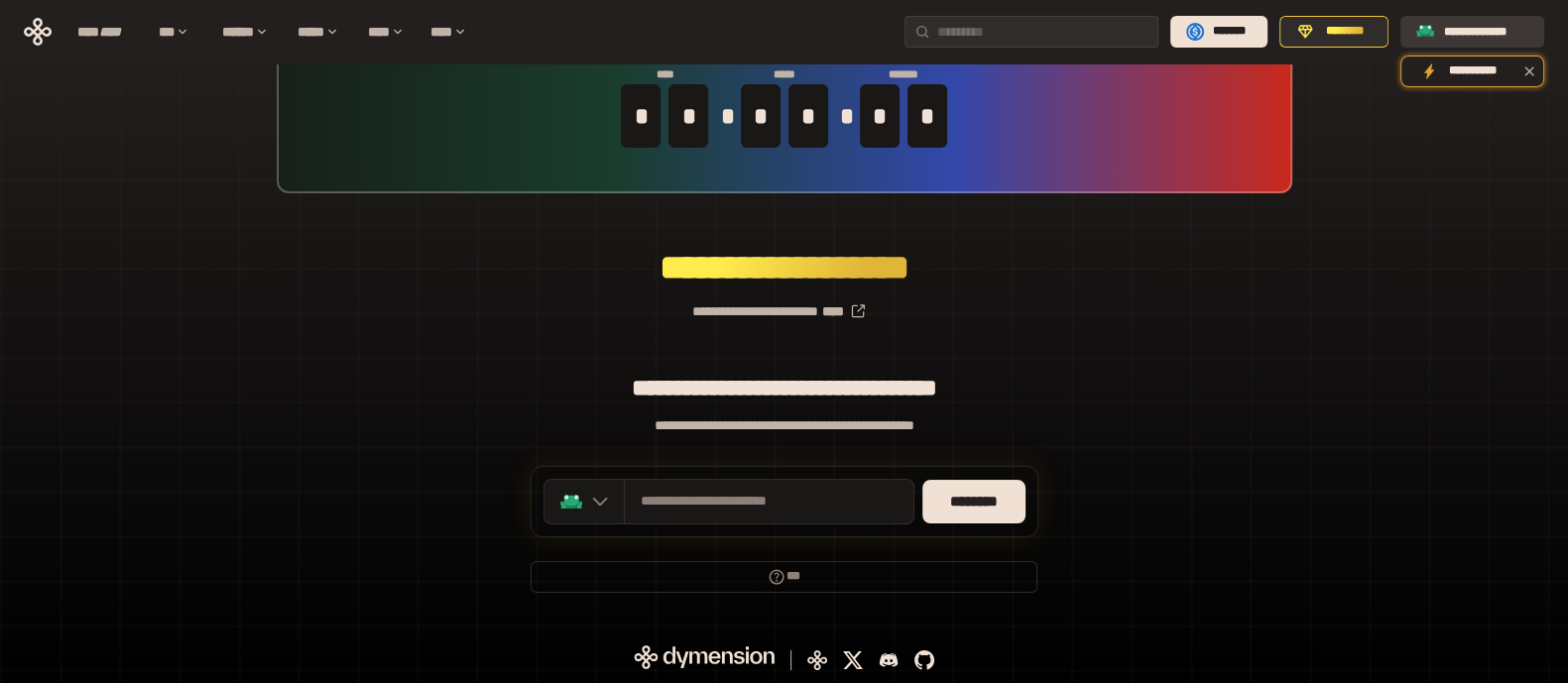 click on "**********" at bounding box center [1486, 32] 